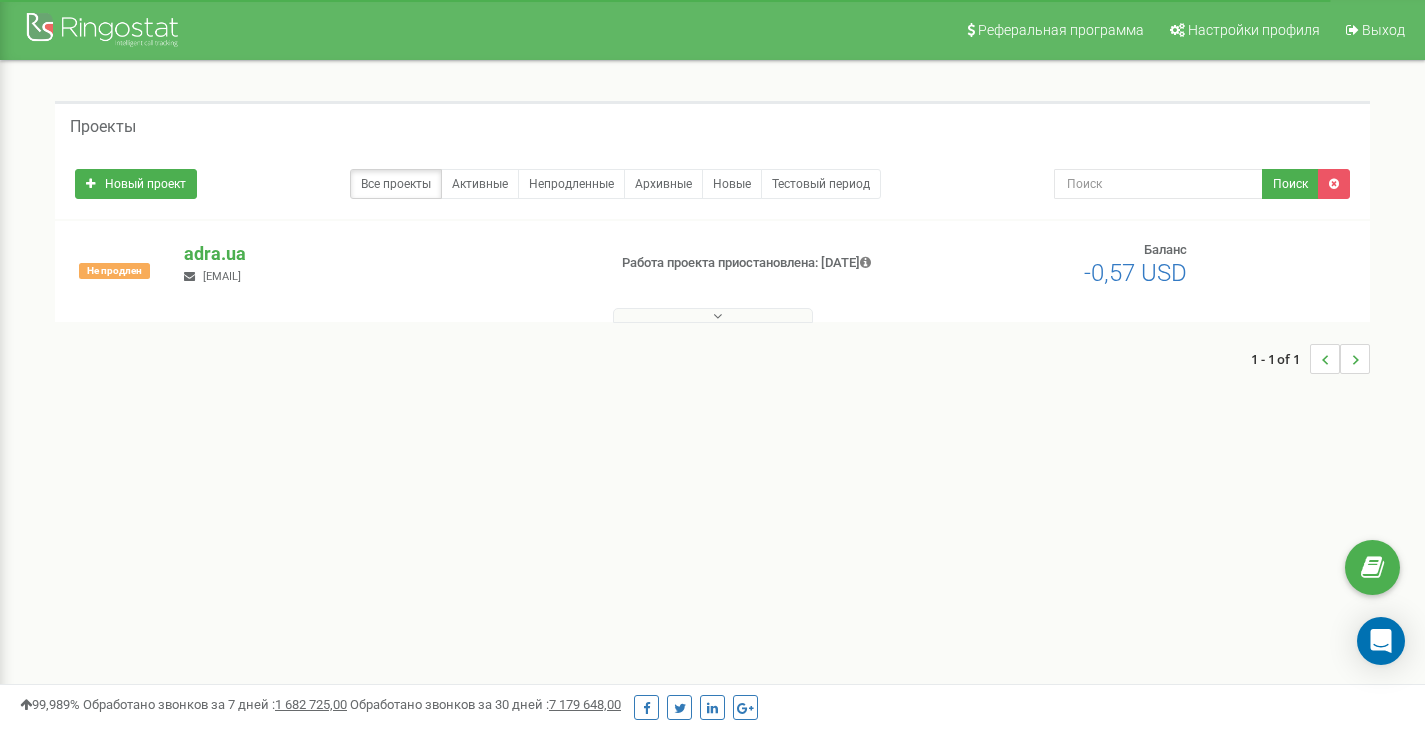 scroll, scrollTop: 0, scrollLeft: 0, axis: both 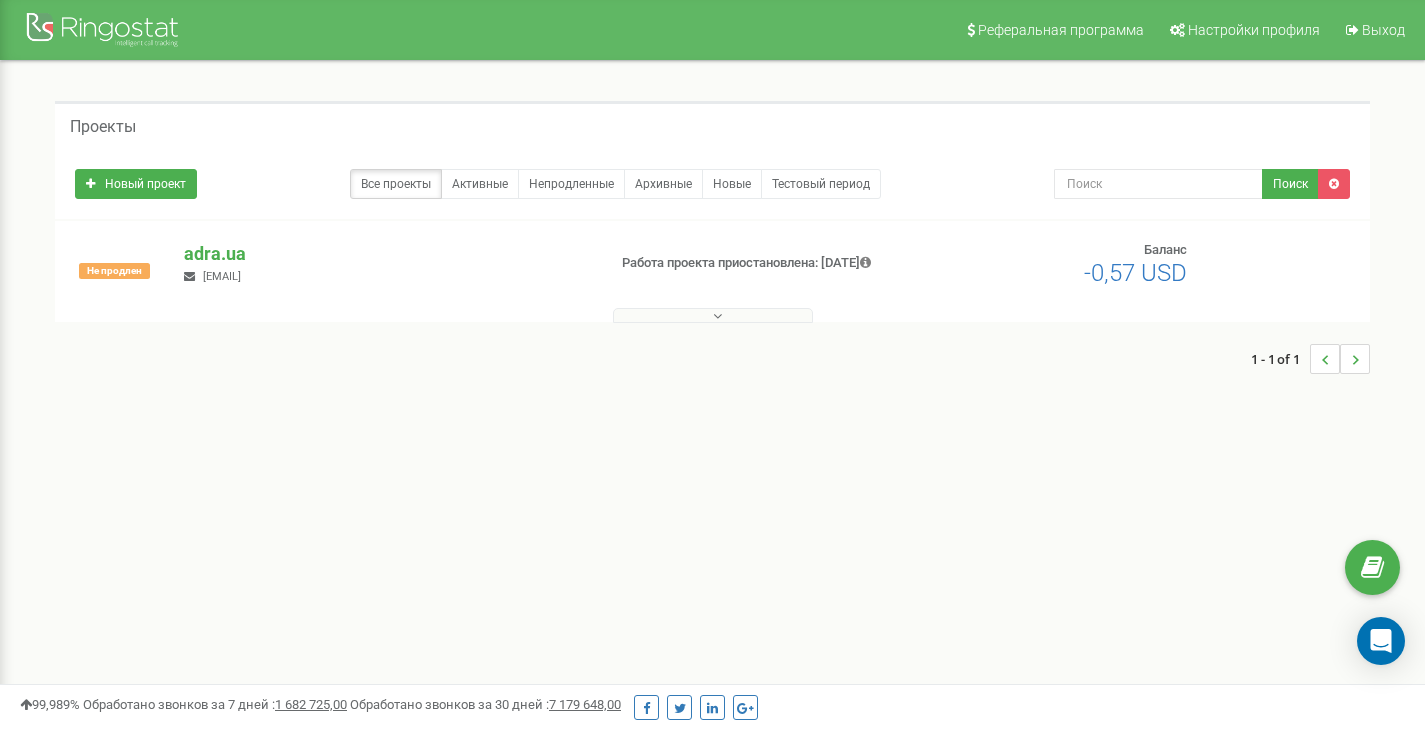drag, startPoint x: 746, startPoint y: 471, endPoint x: 744, endPoint y: 454, distance: 17.117243 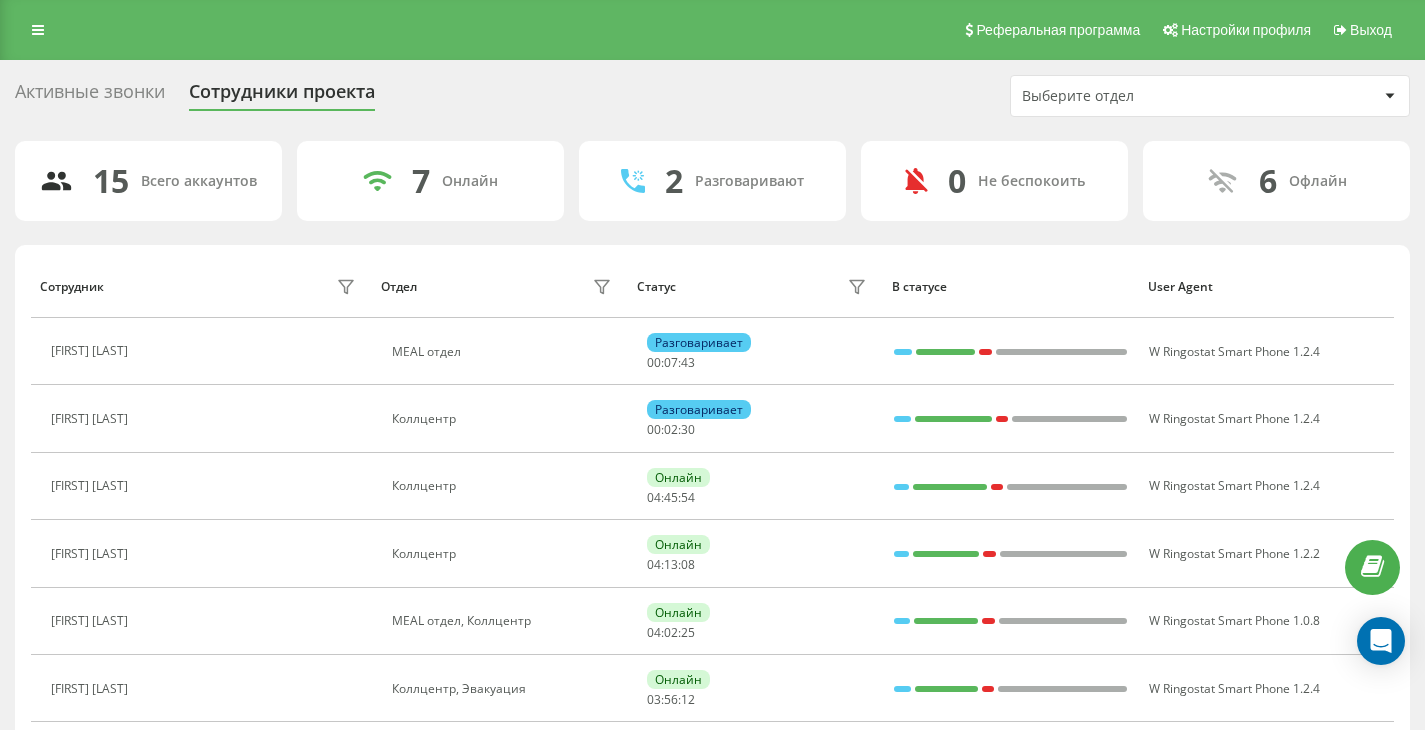 scroll, scrollTop: 0, scrollLeft: 0, axis: both 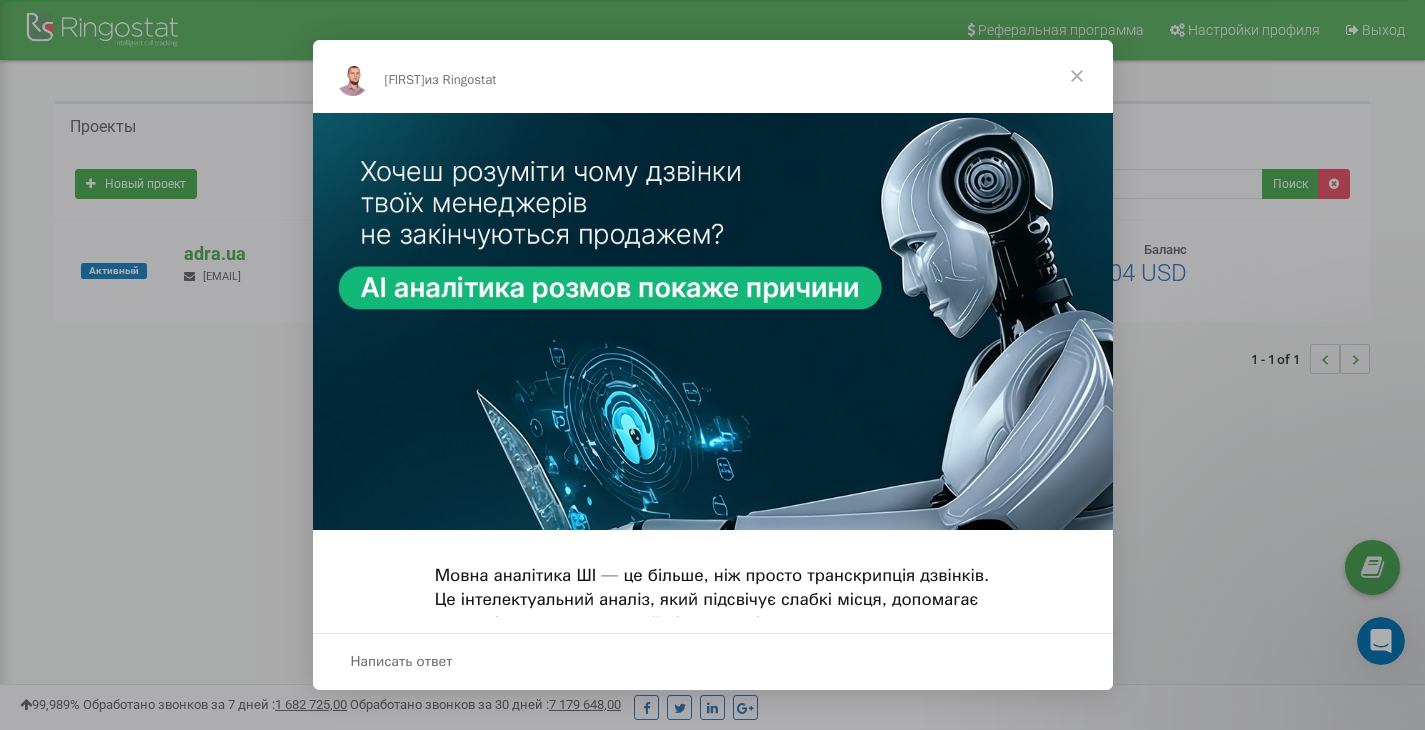 click at bounding box center (1077, 76) 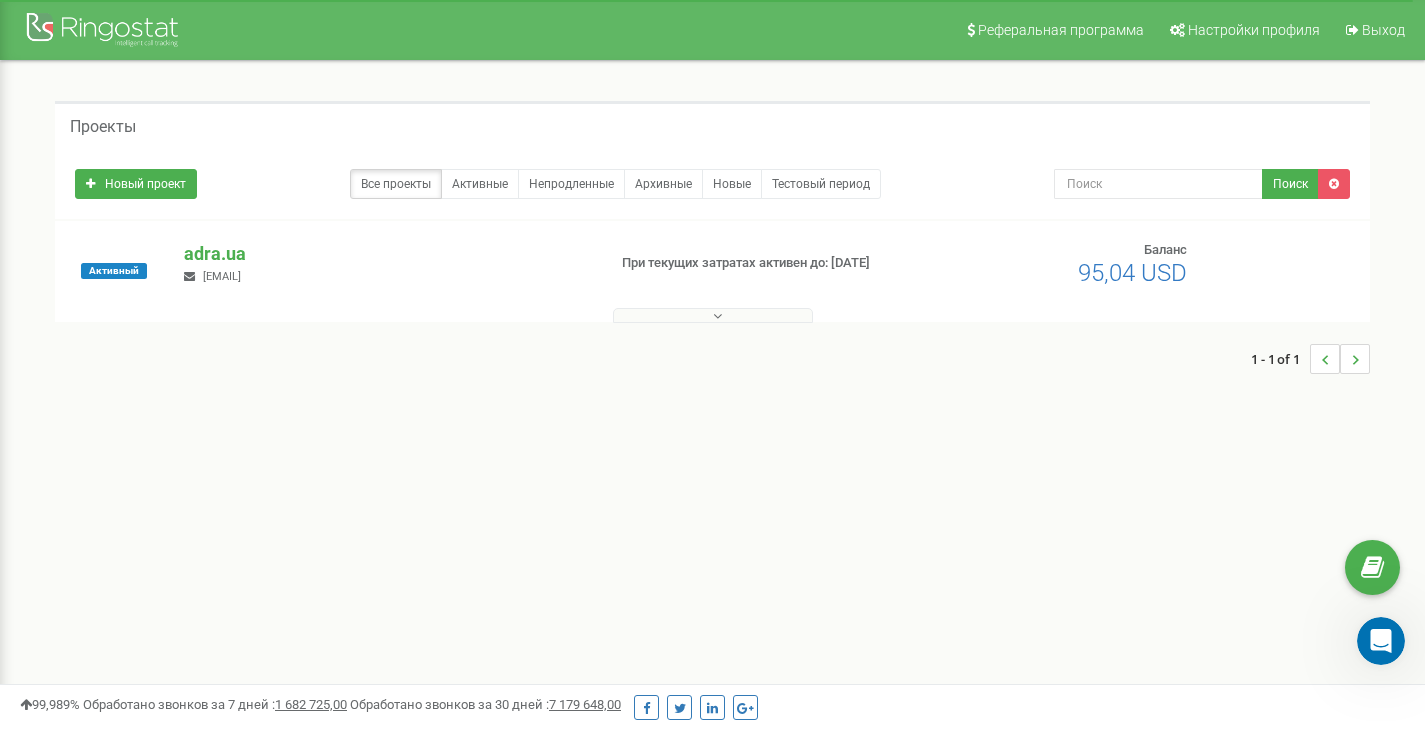 drag, startPoint x: 539, startPoint y: 548, endPoint x: 786, endPoint y: 700, distance: 290.0224 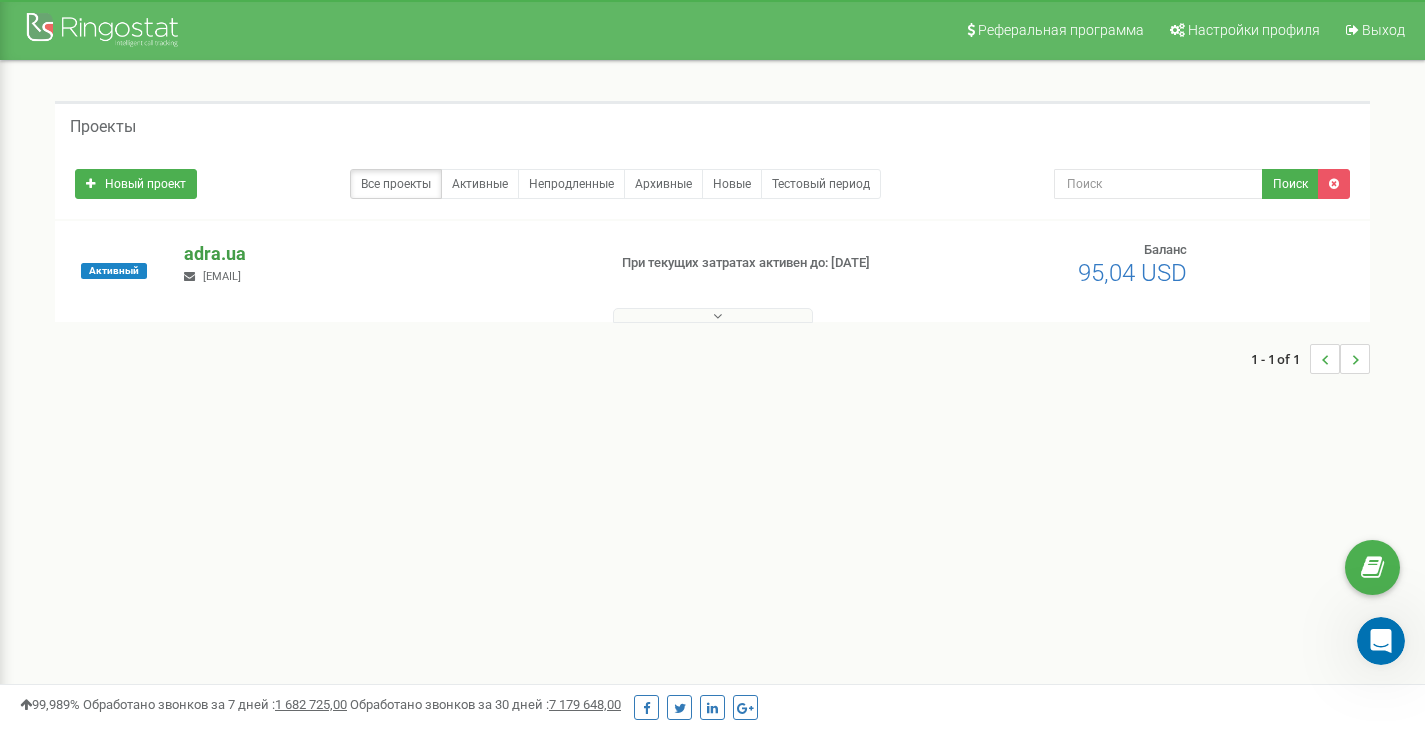 click on "adra.ua" at bounding box center [386, 254] 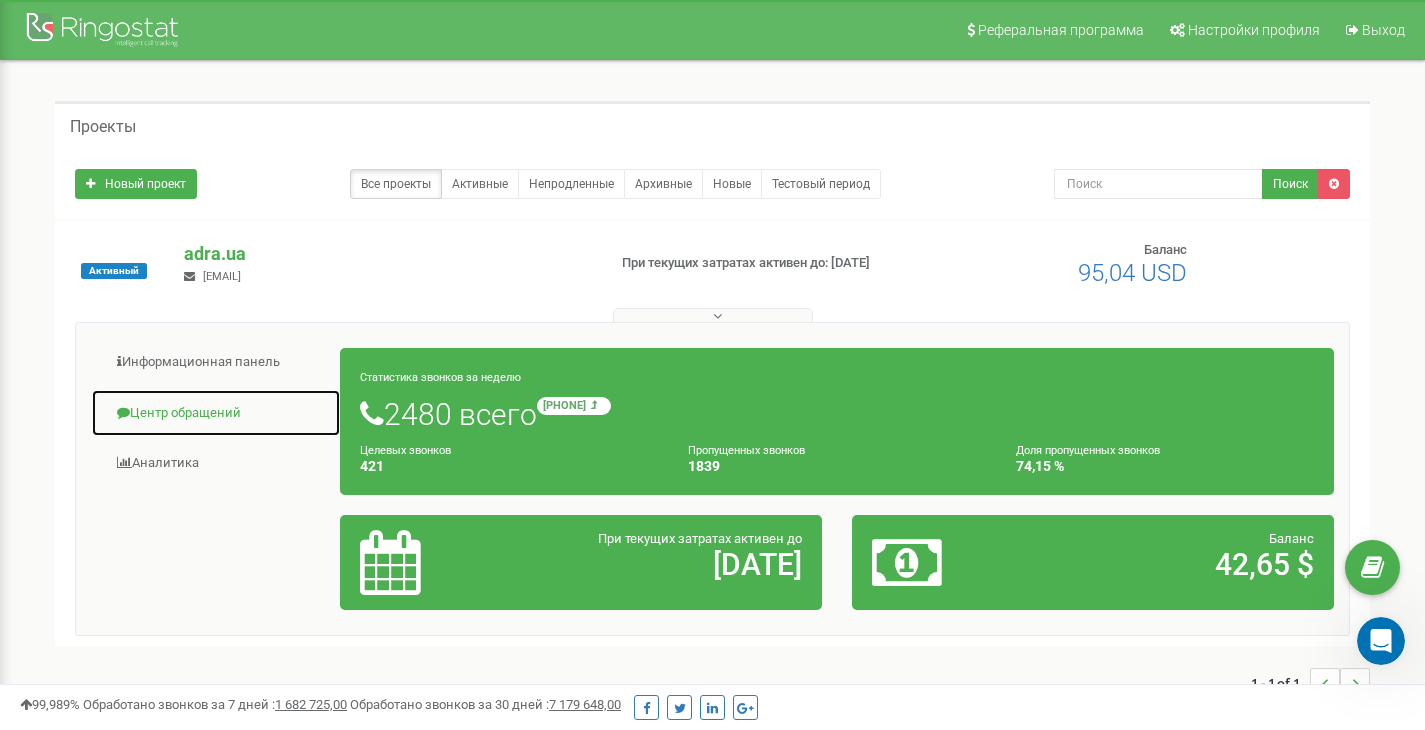 click on "Центр обращений" at bounding box center [216, 413] 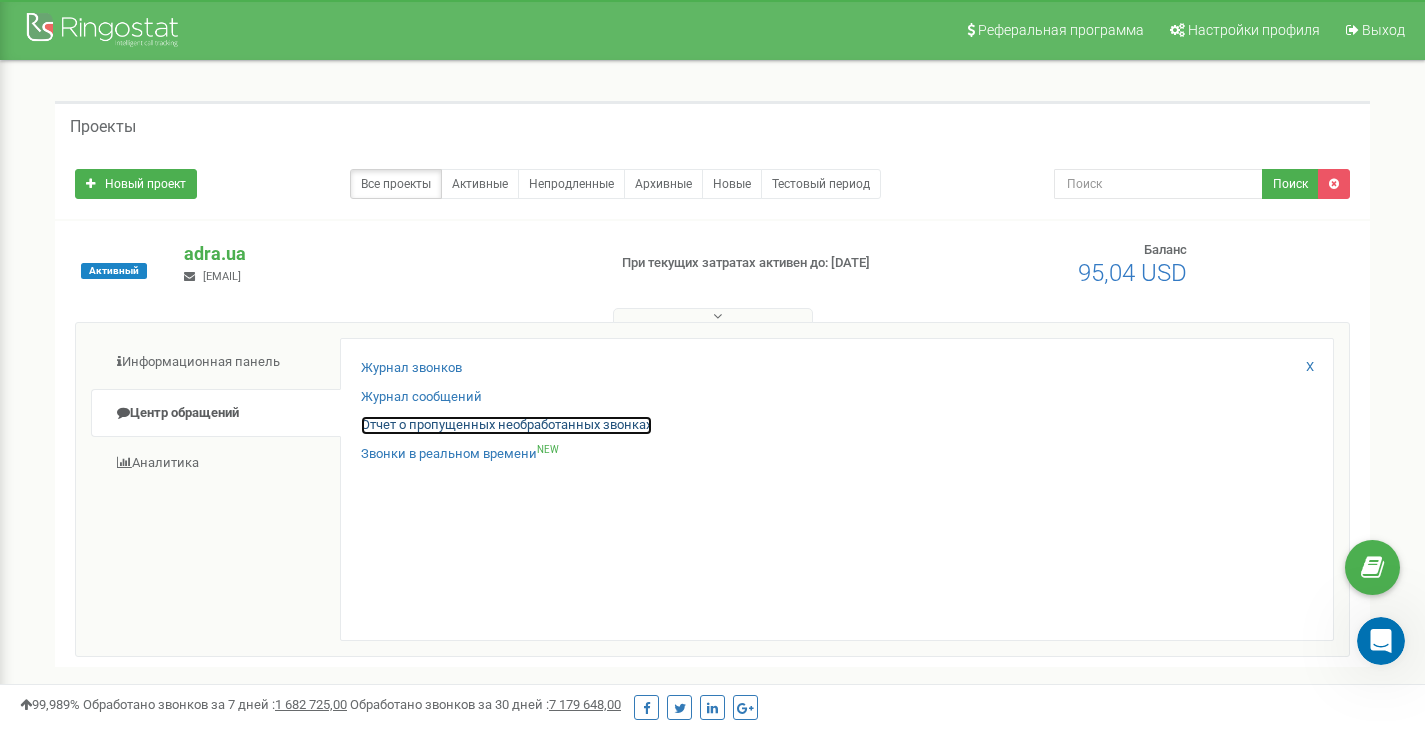 click on "Отчет о пропущенных необработанных звонках" at bounding box center [506, 425] 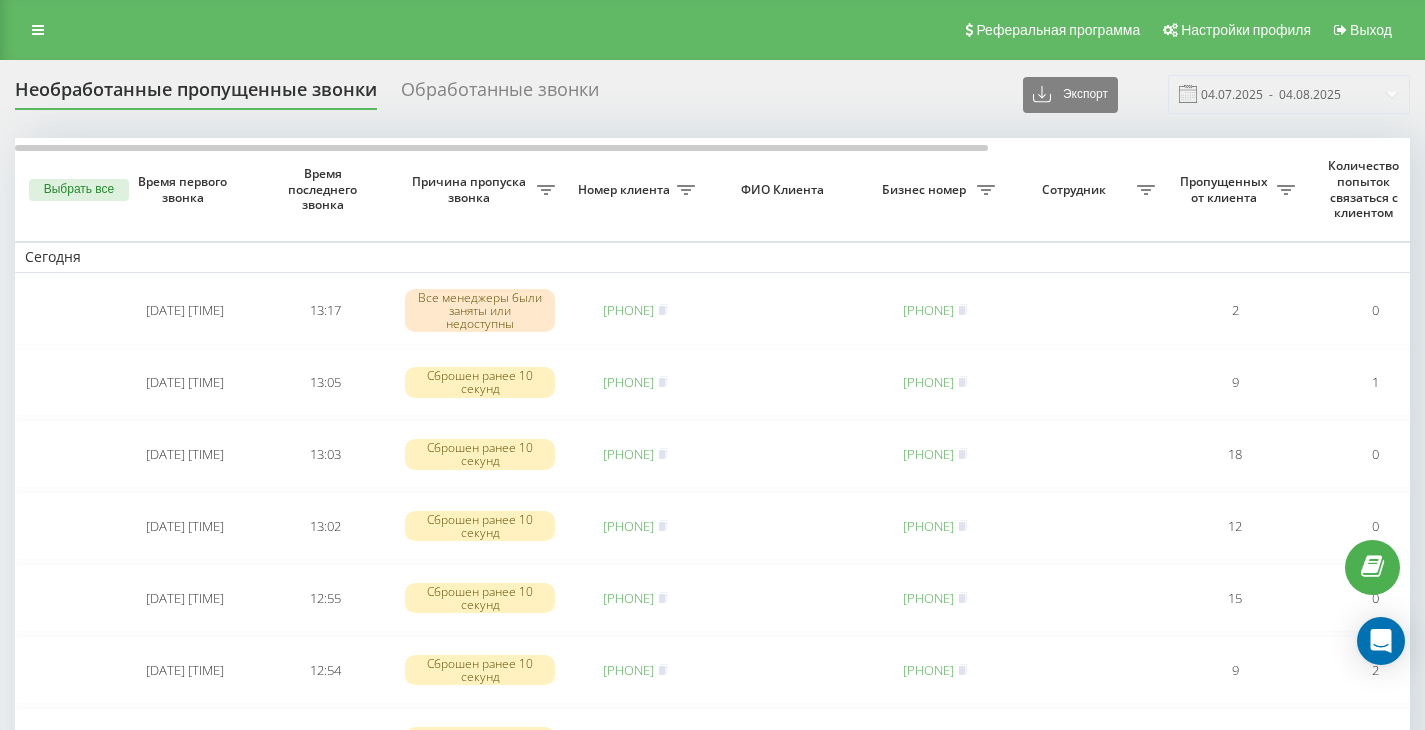scroll, scrollTop: 0, scrollLeft: 0, axis: both 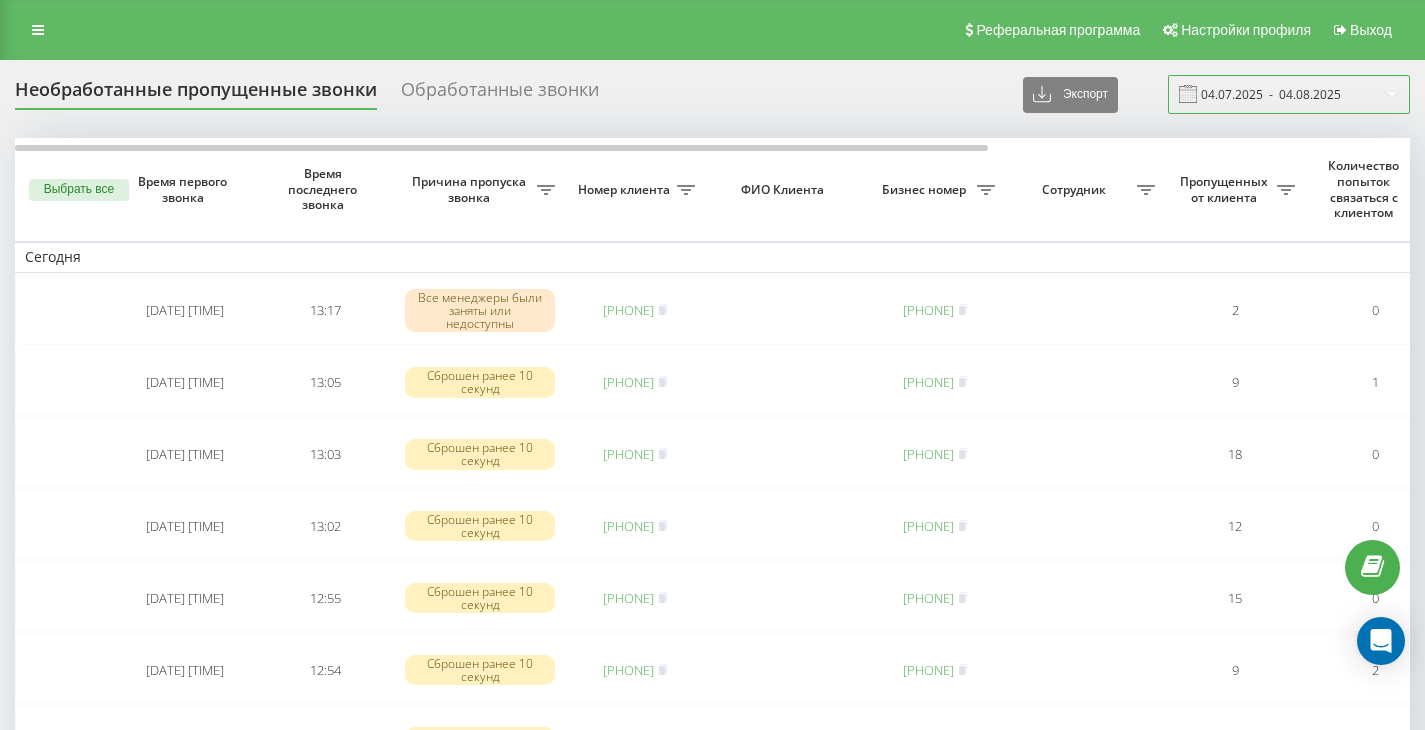 click on "04.07.2025  -  04.08.2025" at bounding box center [1289, 94] 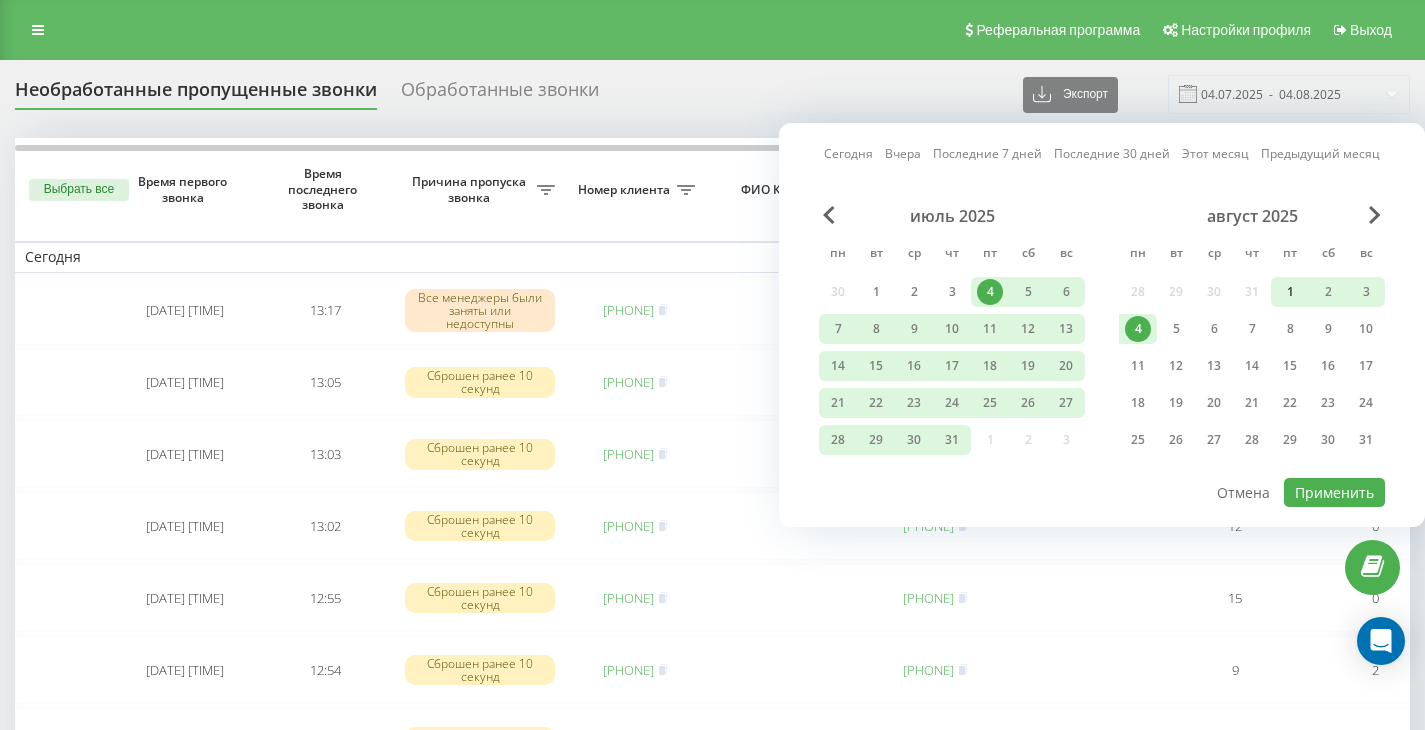 click on "1" at bounding box center (1290, 292) 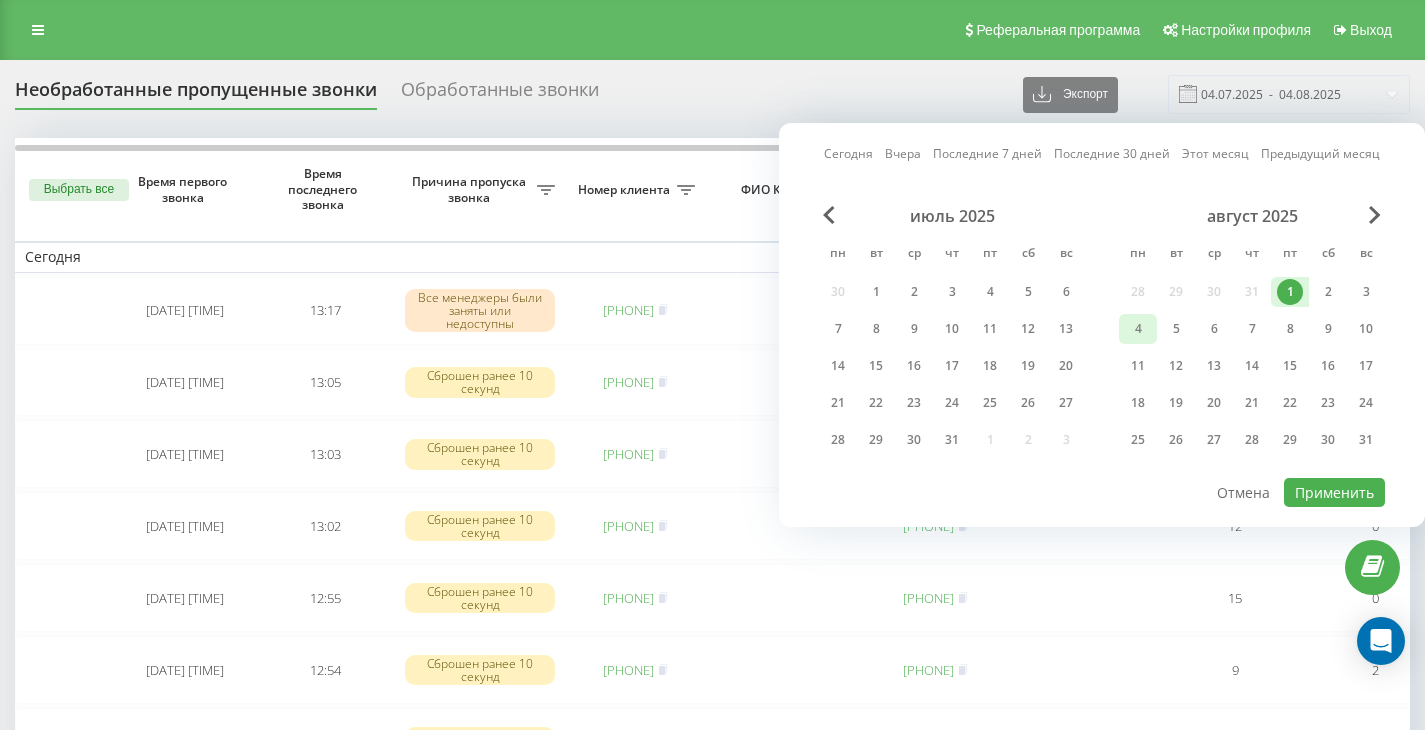 click on "4" at bounding box center [1138, 329] 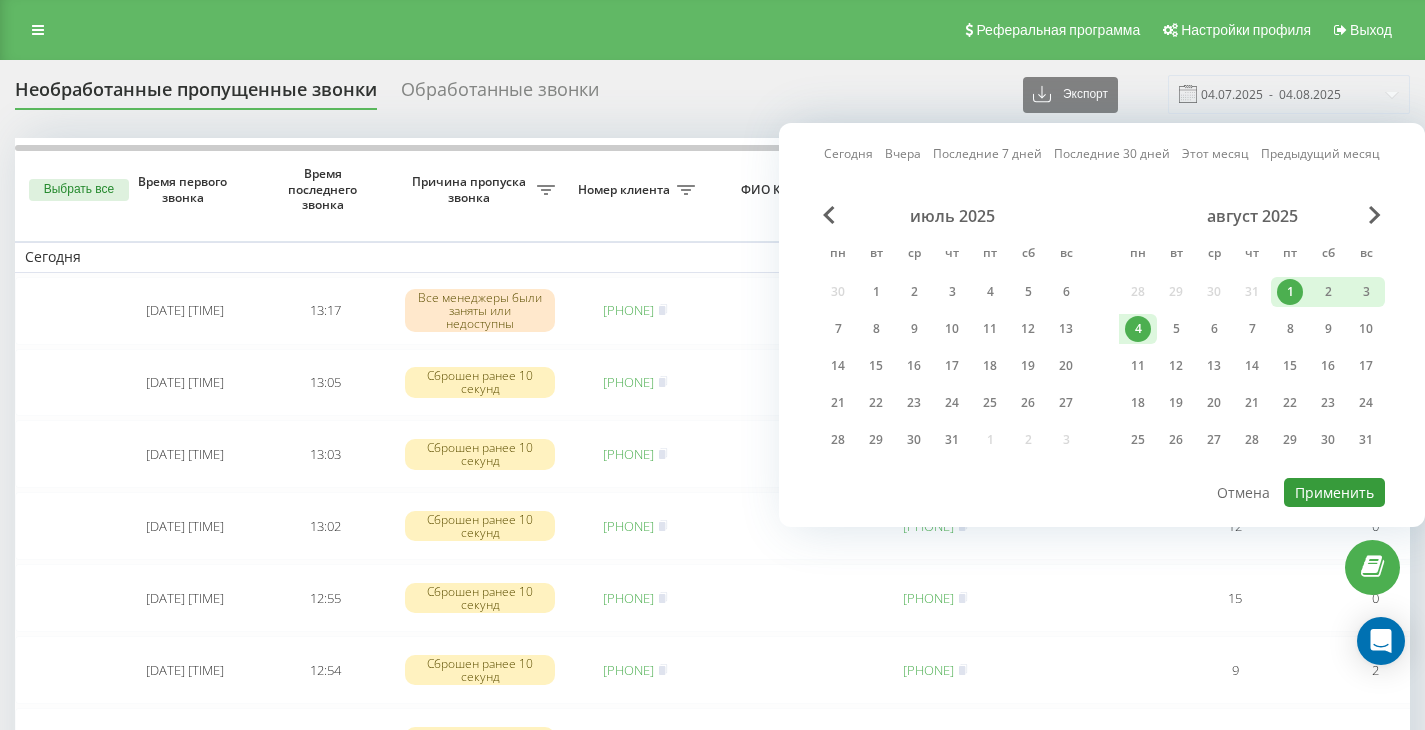 click on "Применить" at bounding box center [1334, 492] 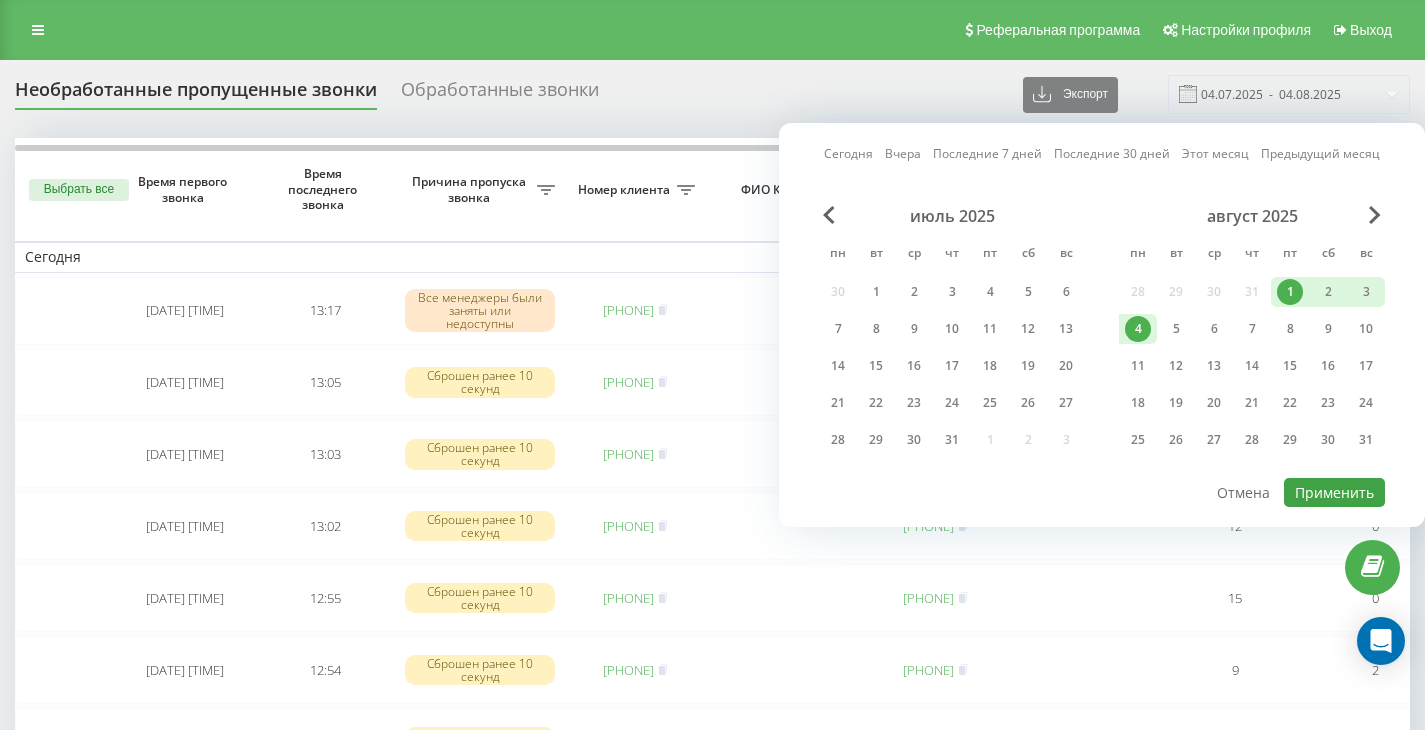 type on "01.08.2025  -  04.08.2025" 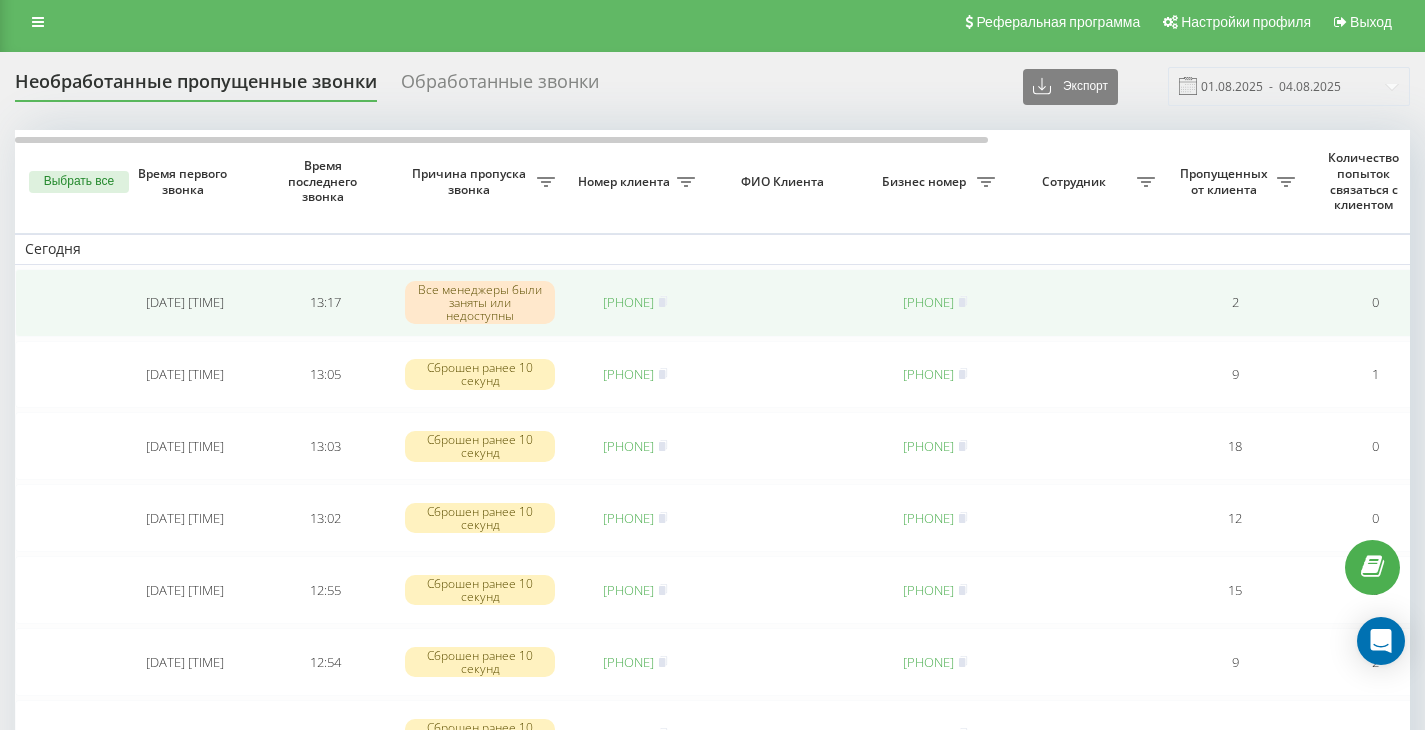 scroll, scrollTop: 0, scrollLeft: 0, axis: both 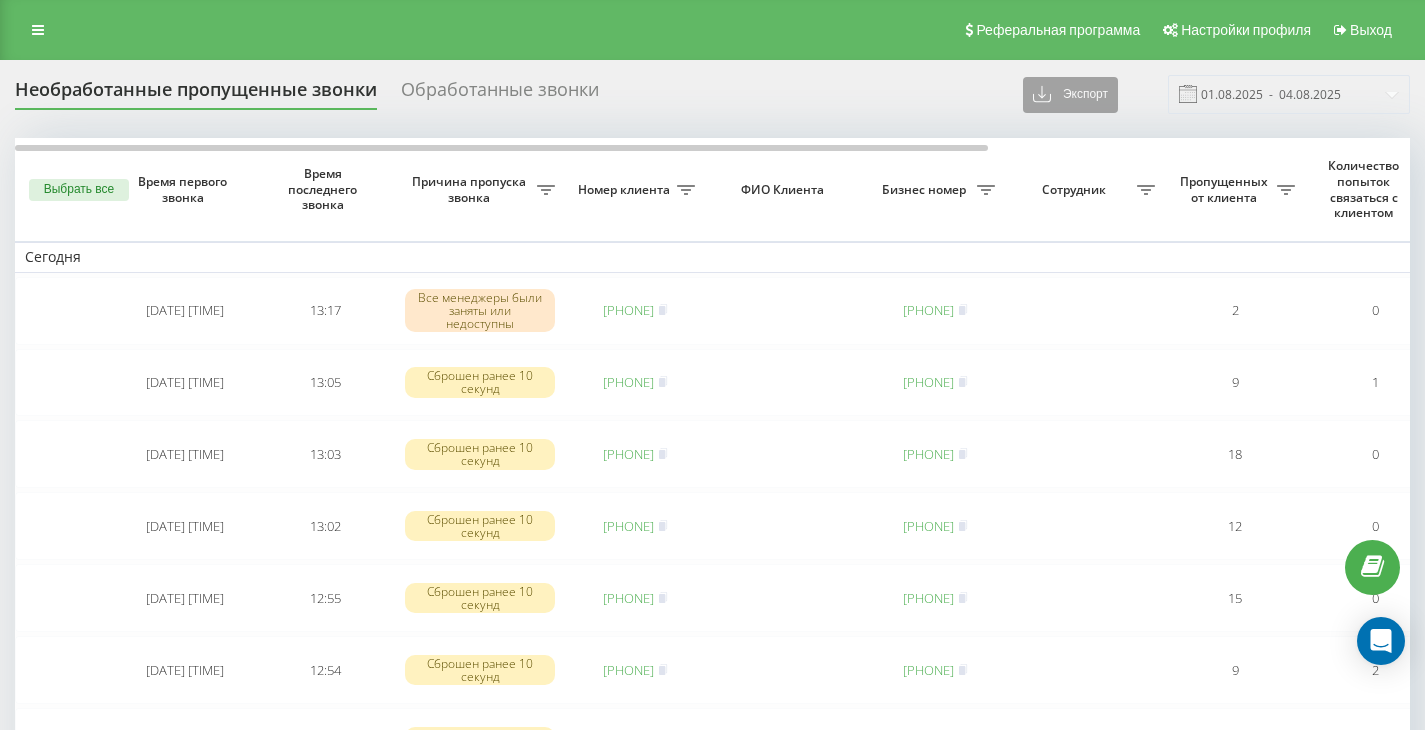 click on "Экспорт" at bounding box center (1070, 95) 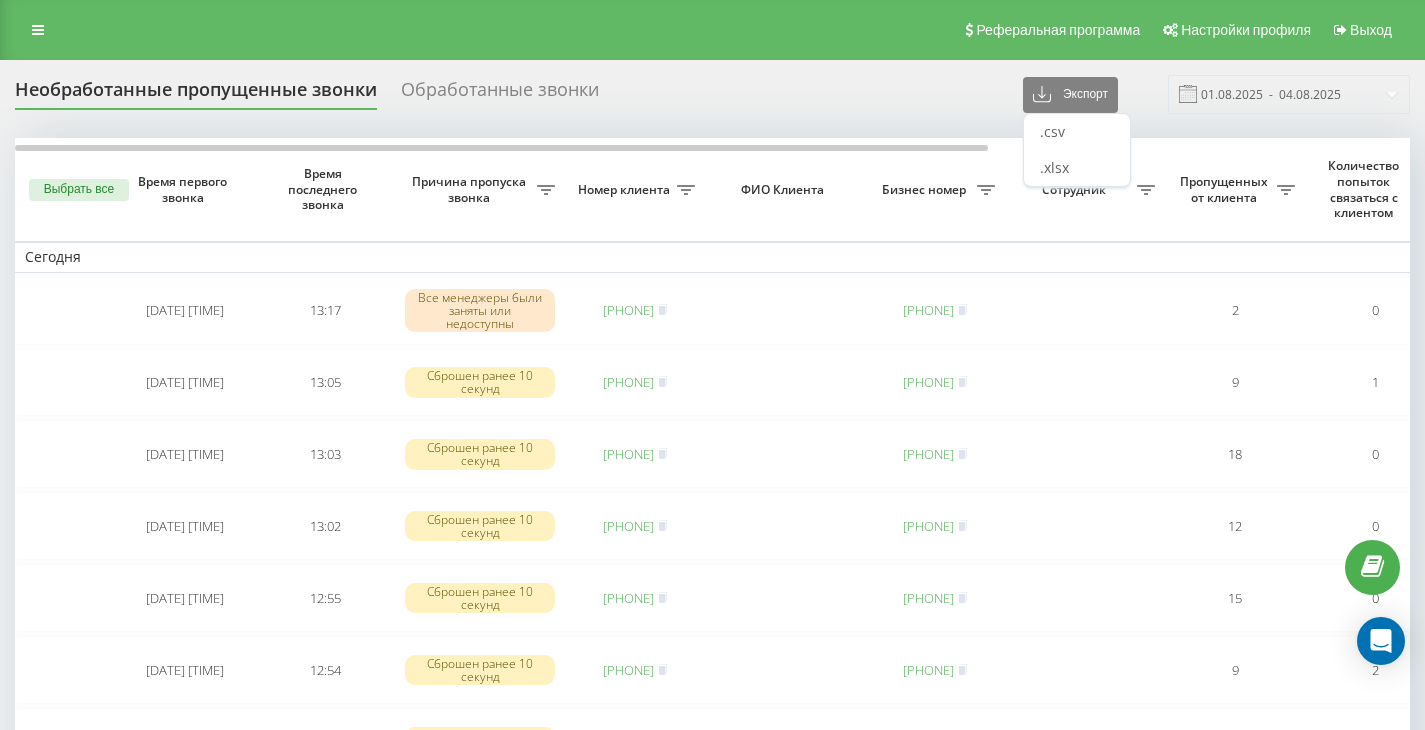 click on ".xlsx" at bounding box center [1054, 167] 